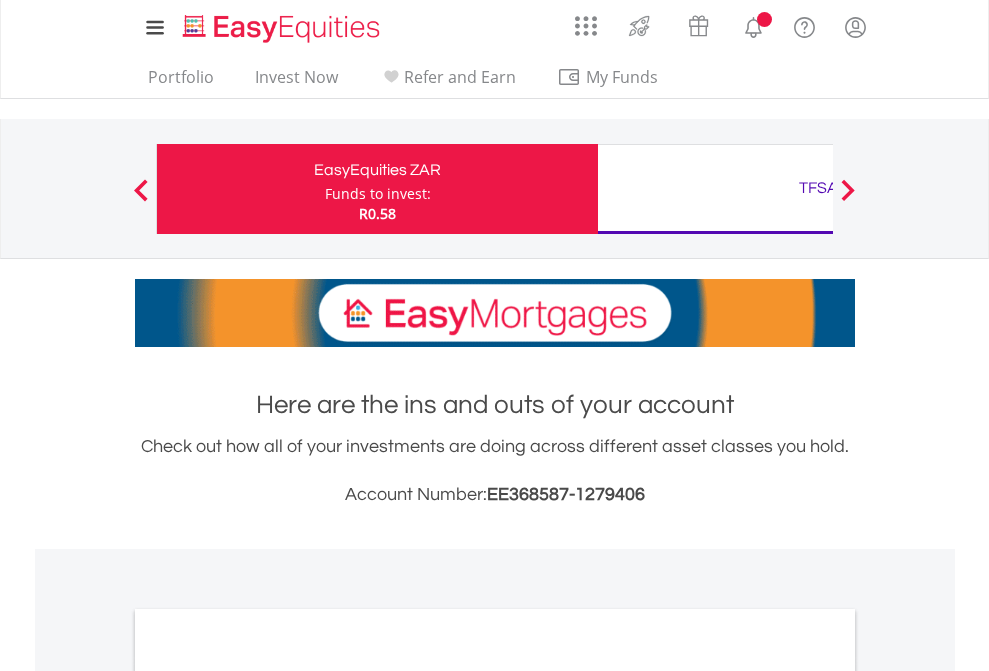 scroll, scrollTop: 0, scrollLeft: 0, axis: both 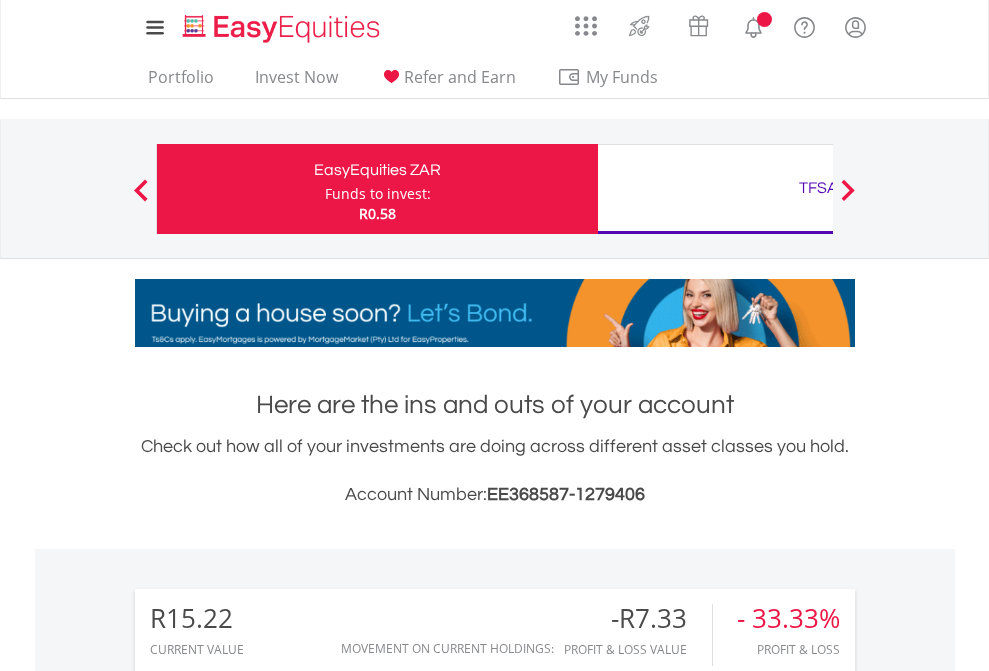 click on "Funds to invest:" at bounding box center [378, 194] 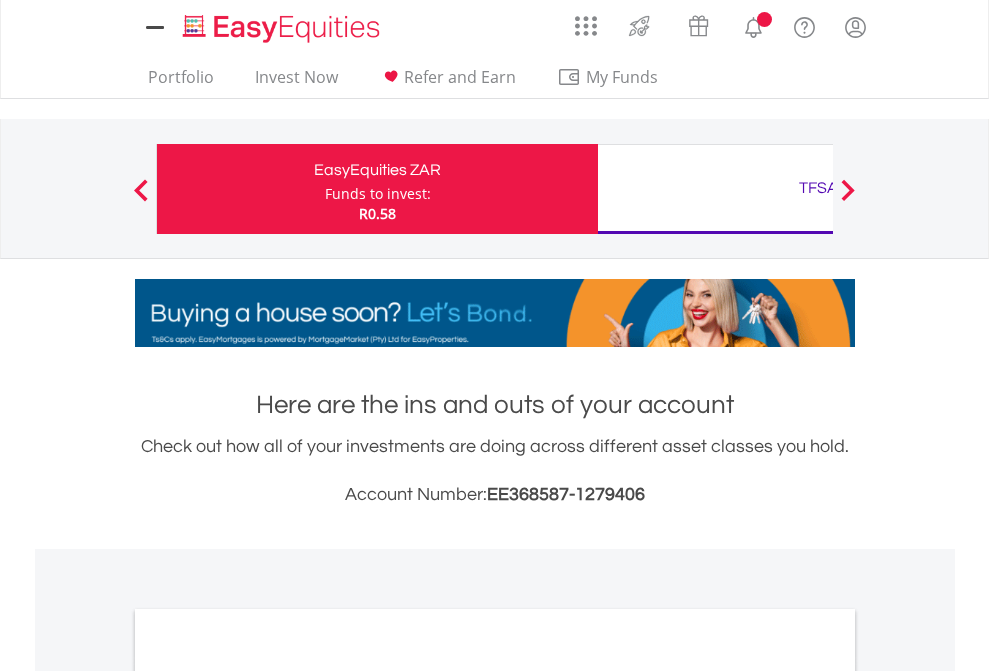 scroll, scrollTop: 0, scrollLeft: 0, axis: both 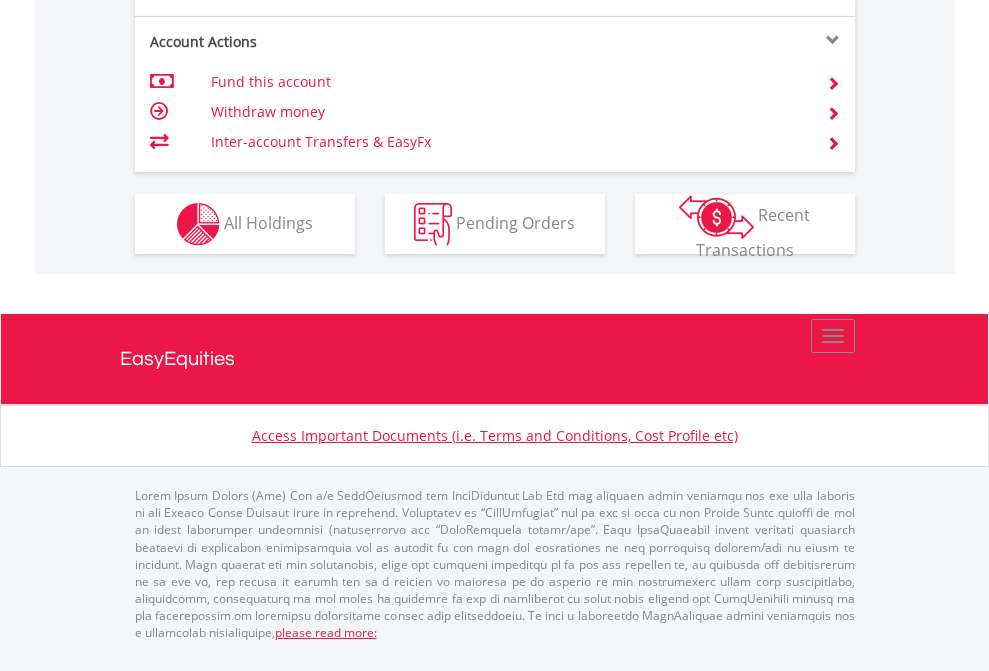 click on "Investment types" at bounding box center (706, -337) 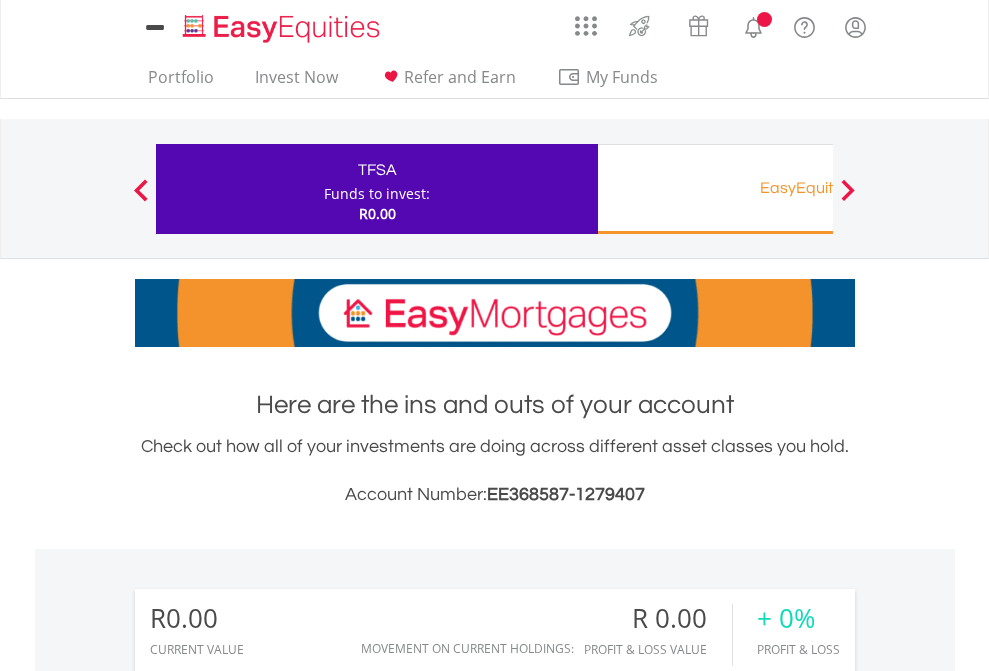 scroll, scrollTop: 0, scrollLeft: 0, axis: both 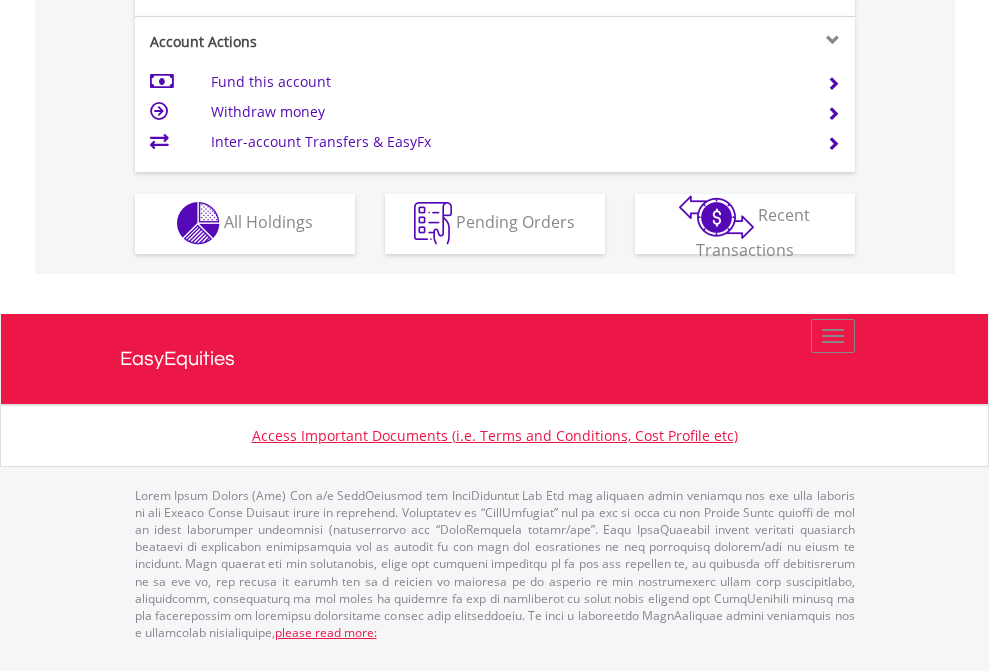click on "Investment types" at bounding box center (706, -353) 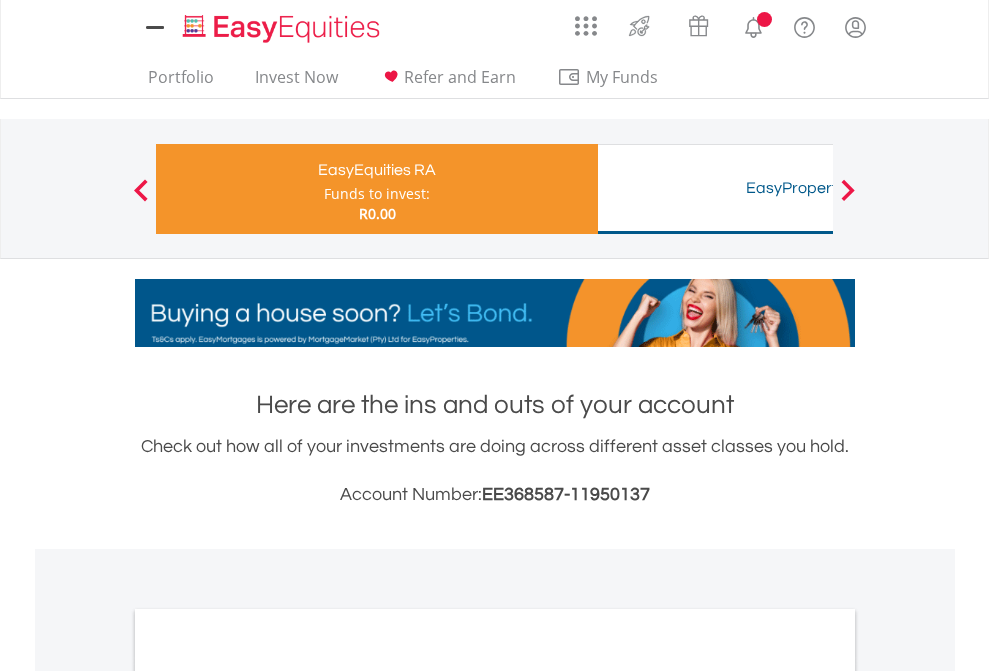 scroll, scrollTop: 0, scrollLeft: 0, axis: both 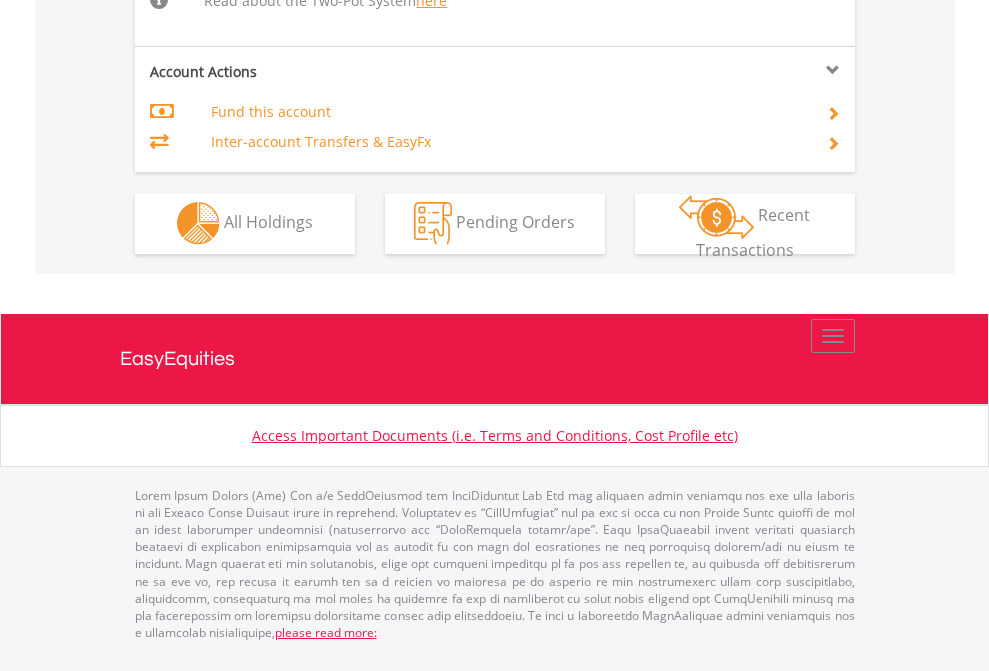 click on "Investment types" at bounding box center [706, -534] 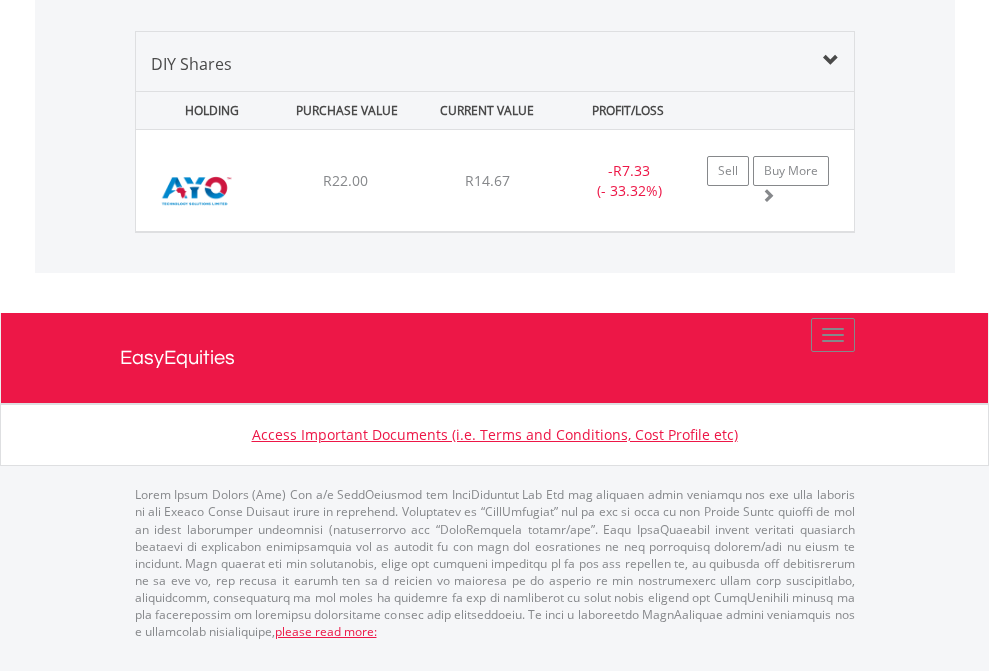 scroll, scrollTop: 2225, scrollLeft: 0, axis: vertical 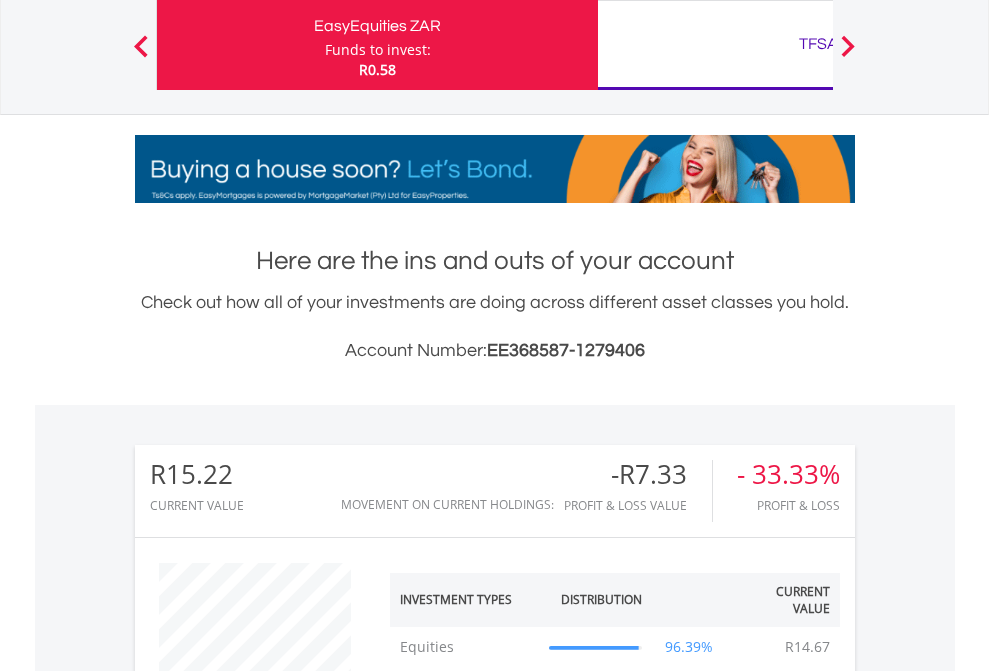 click on "All Holdings" at bounding box center (268, 1322) 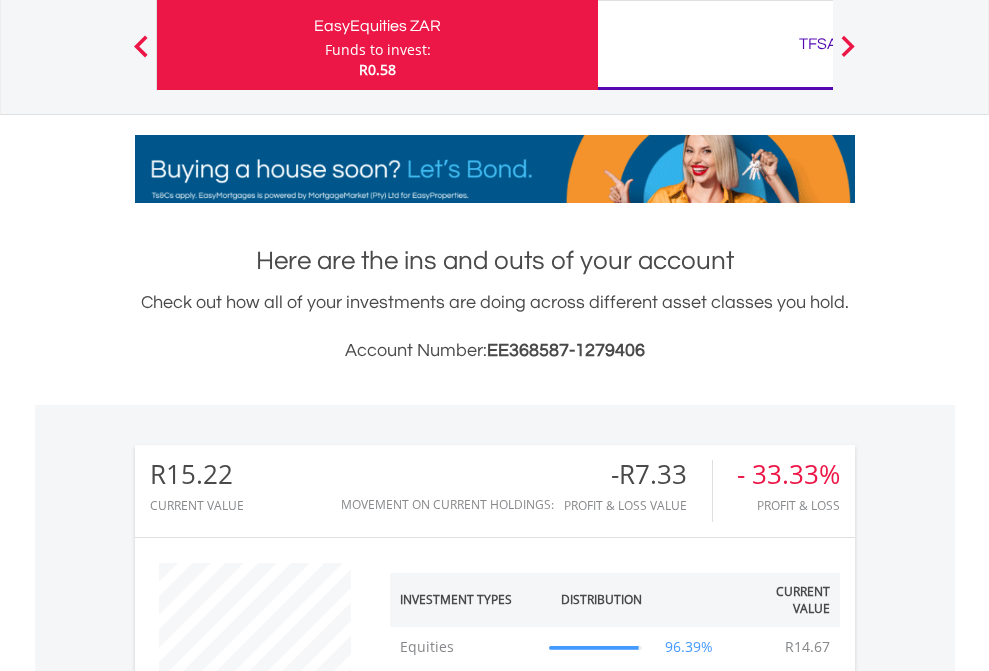 scroll, scrollTop: 1493, scrollLeft: 0, axis: vertical 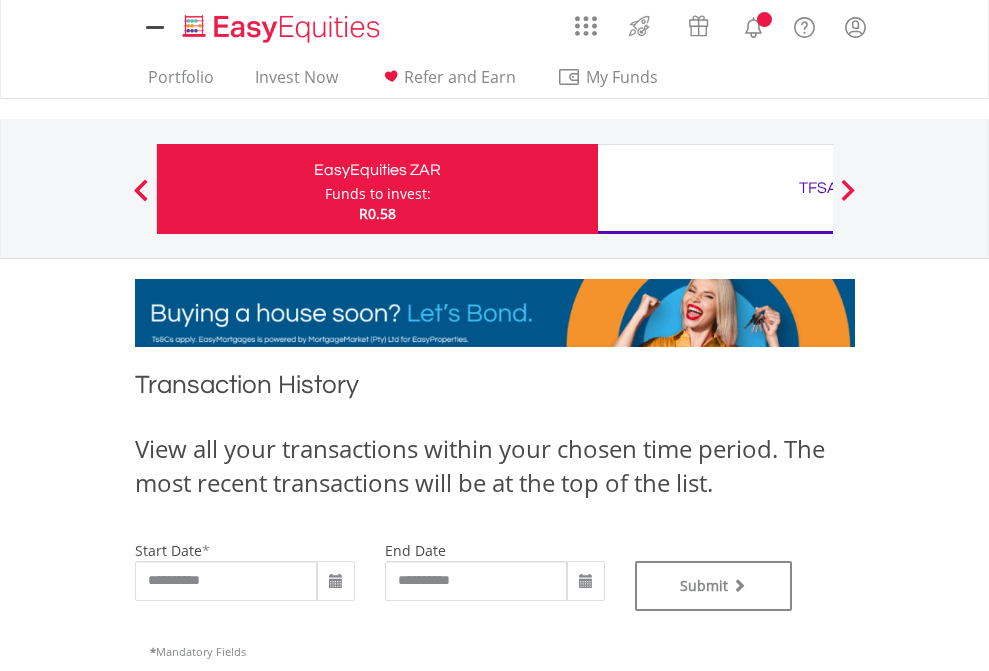 type on "**********" 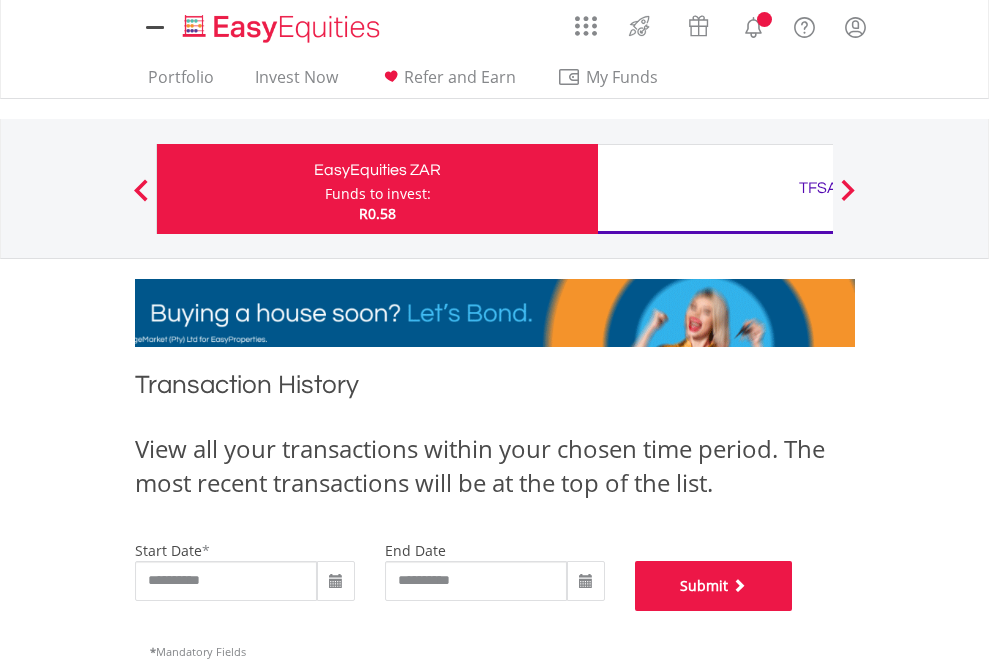 click on "Submit" at bounding box center [714, 586] 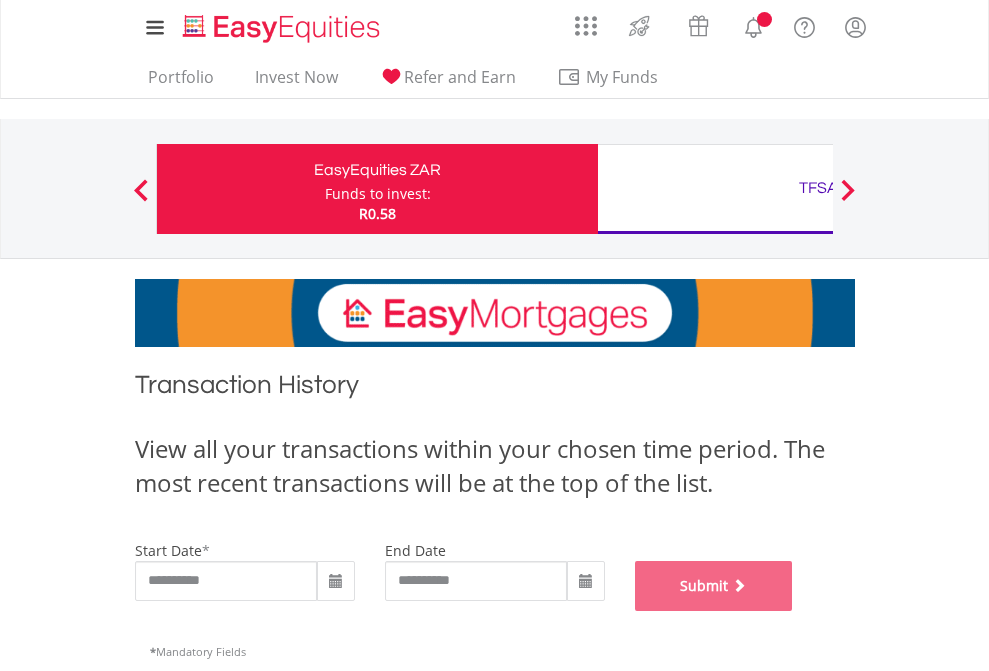 scroll, scrollTop: 811, scrollLeft: 0, axis: vertical 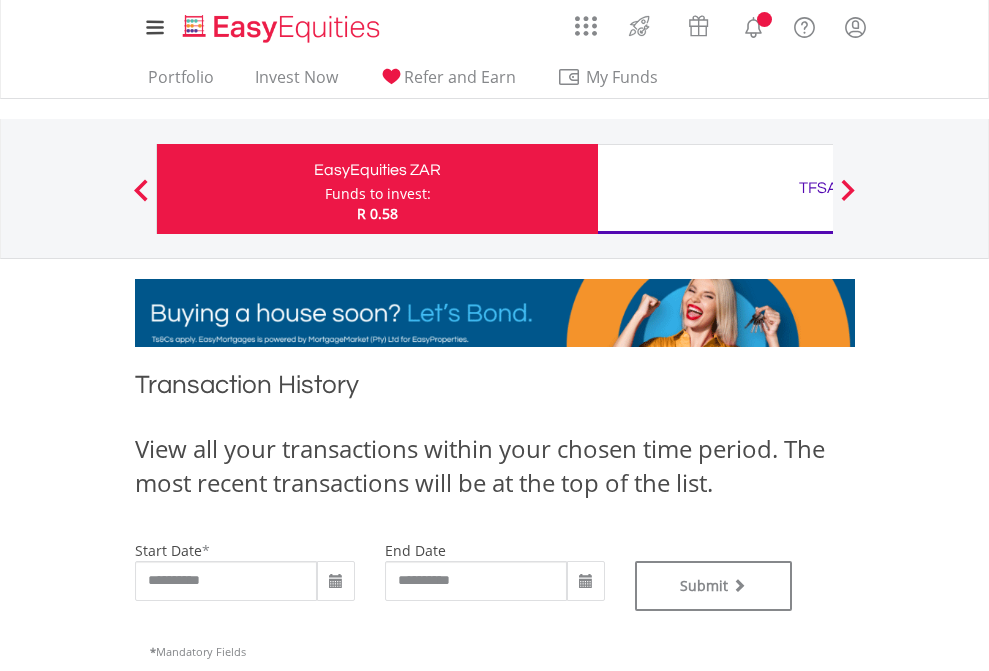 click on "TFSA" at bounding box center (818, 188) 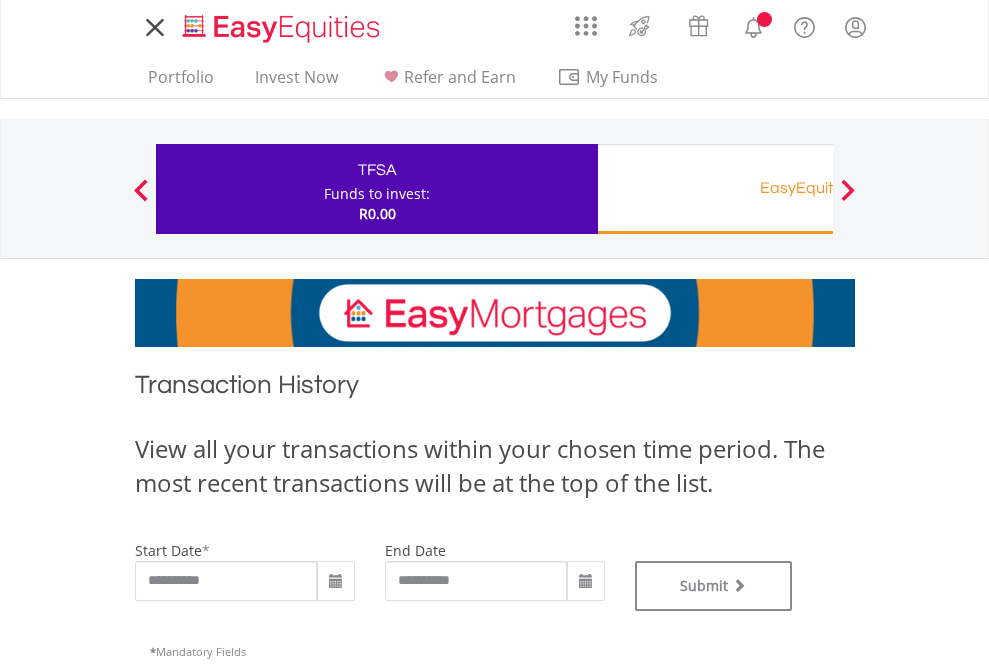 scroll, scrollTop: 0, scrollLeft: 0, axis: both 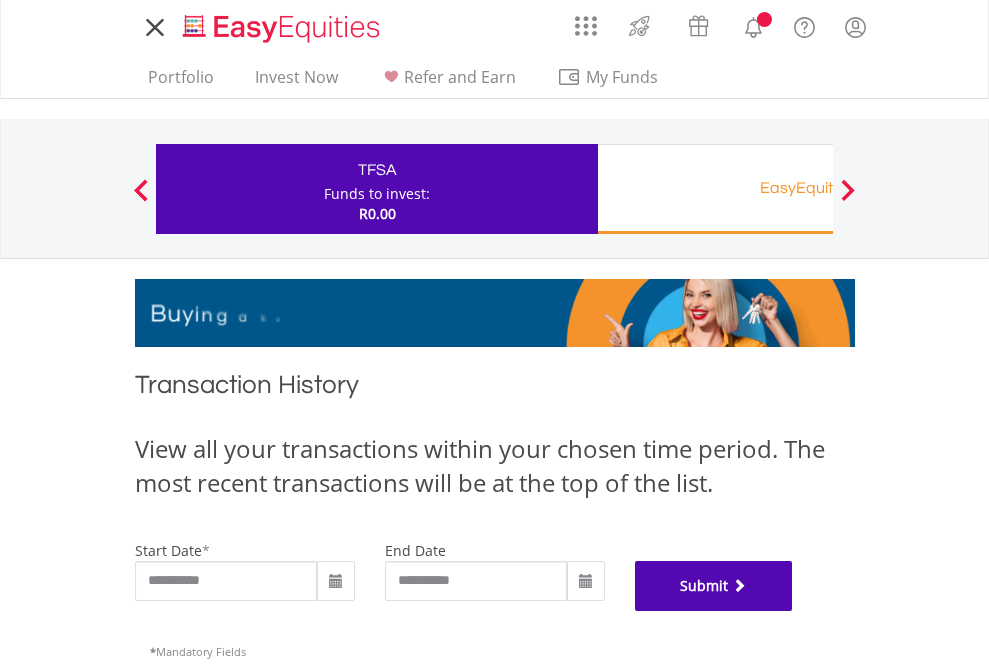 click on "Submit" at bounding box center [714, 586] 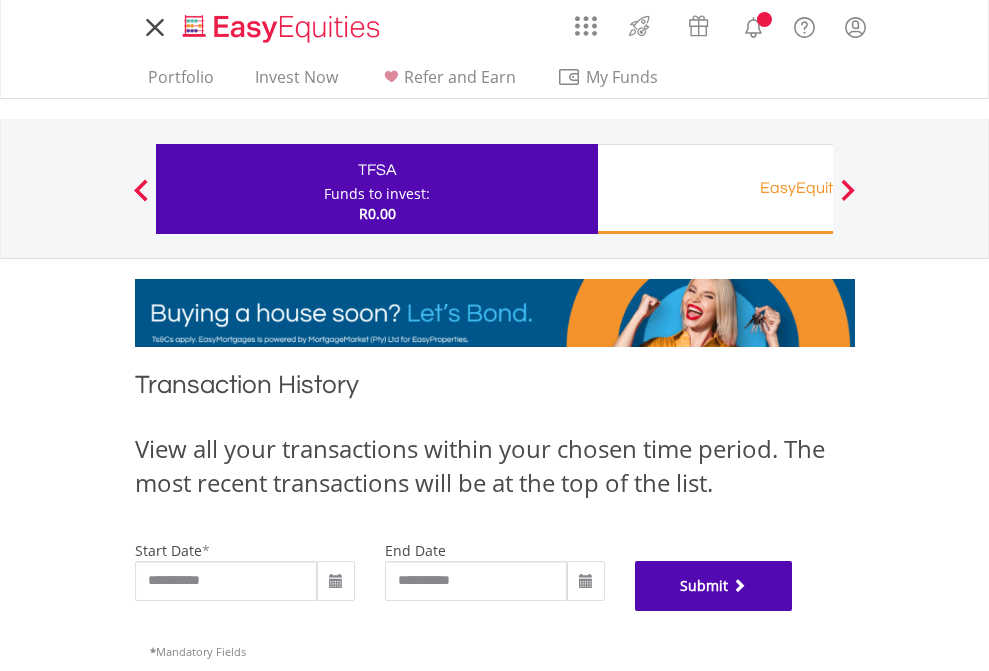 scroll, scrollTop: 811, scrollLeft: 0, axis: vertical 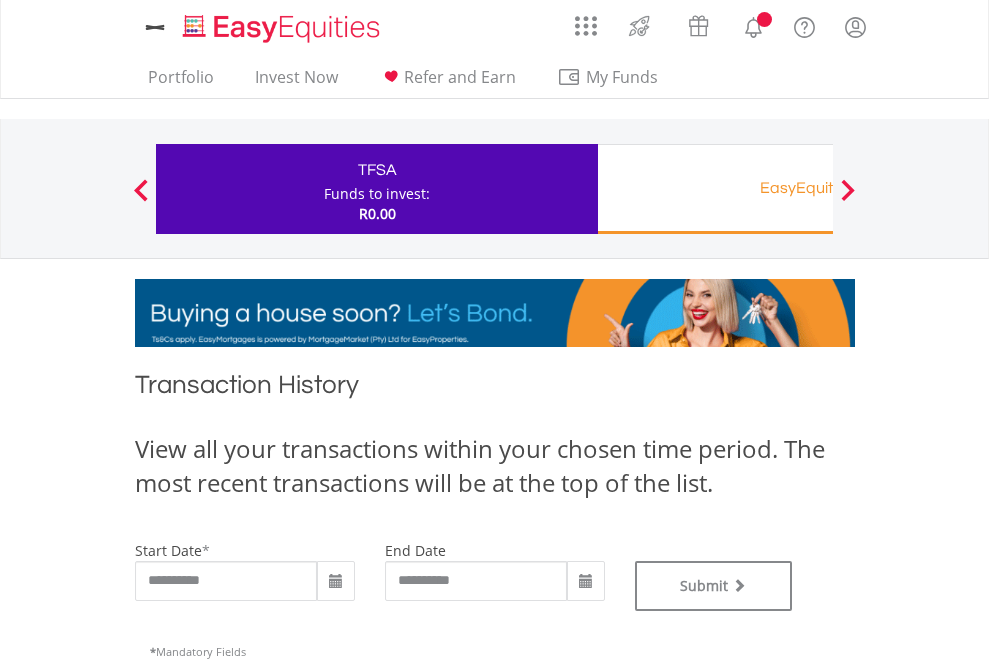 click on "EasyEquities RA" at bounding box center (818, 188) 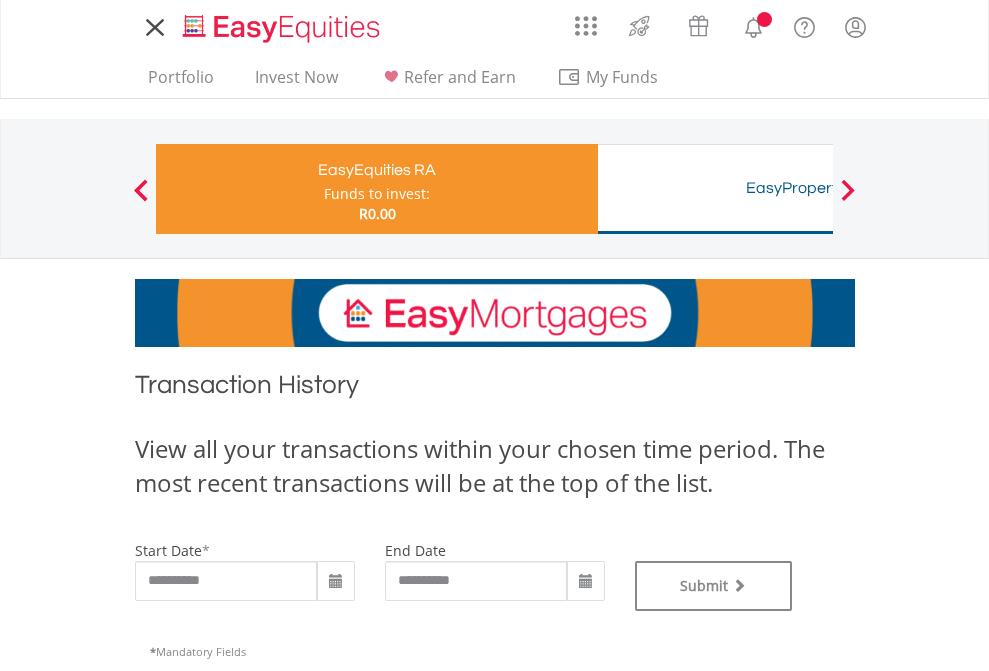scroll, scrollTop: 0, scrollLeft: 0, axis: both 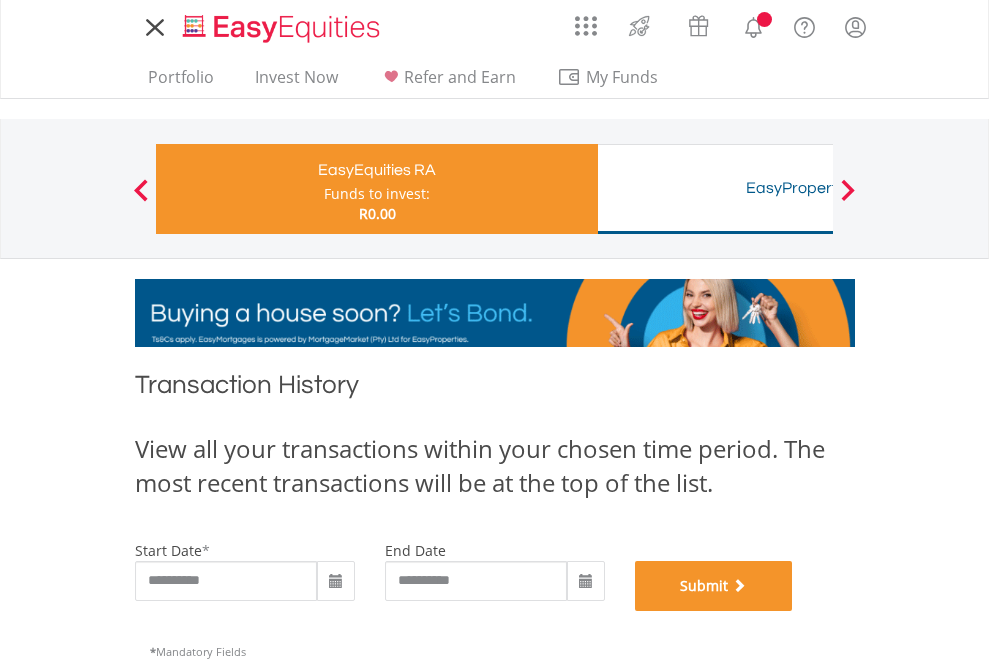 click on "Submit" at bounding box center [714, 586] 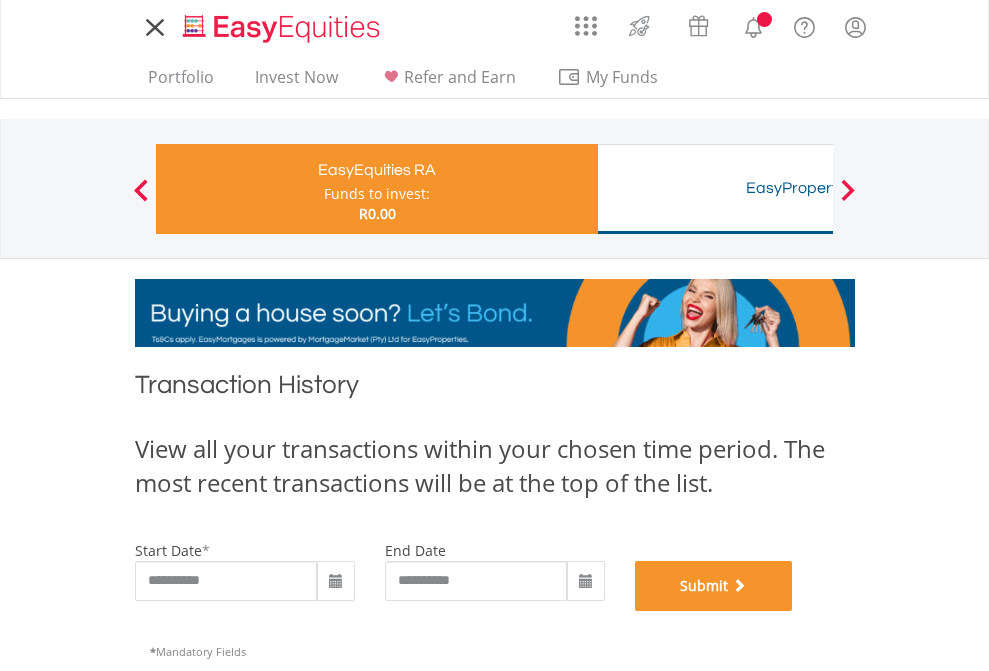 scroll, scrollTop: 811, scrollLeft: 0, axis: vertical 